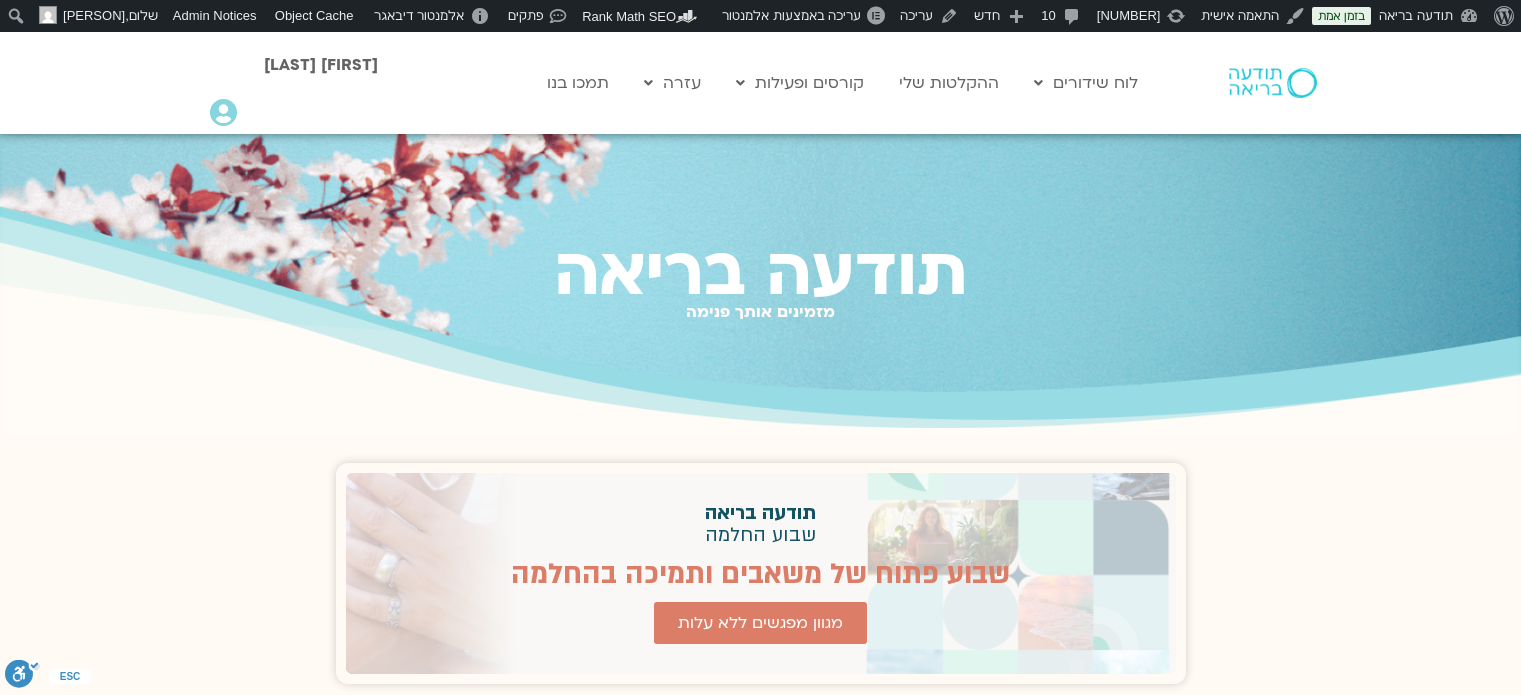 scroll, scrollTop: 0, scrollLeft: 0, axis: both 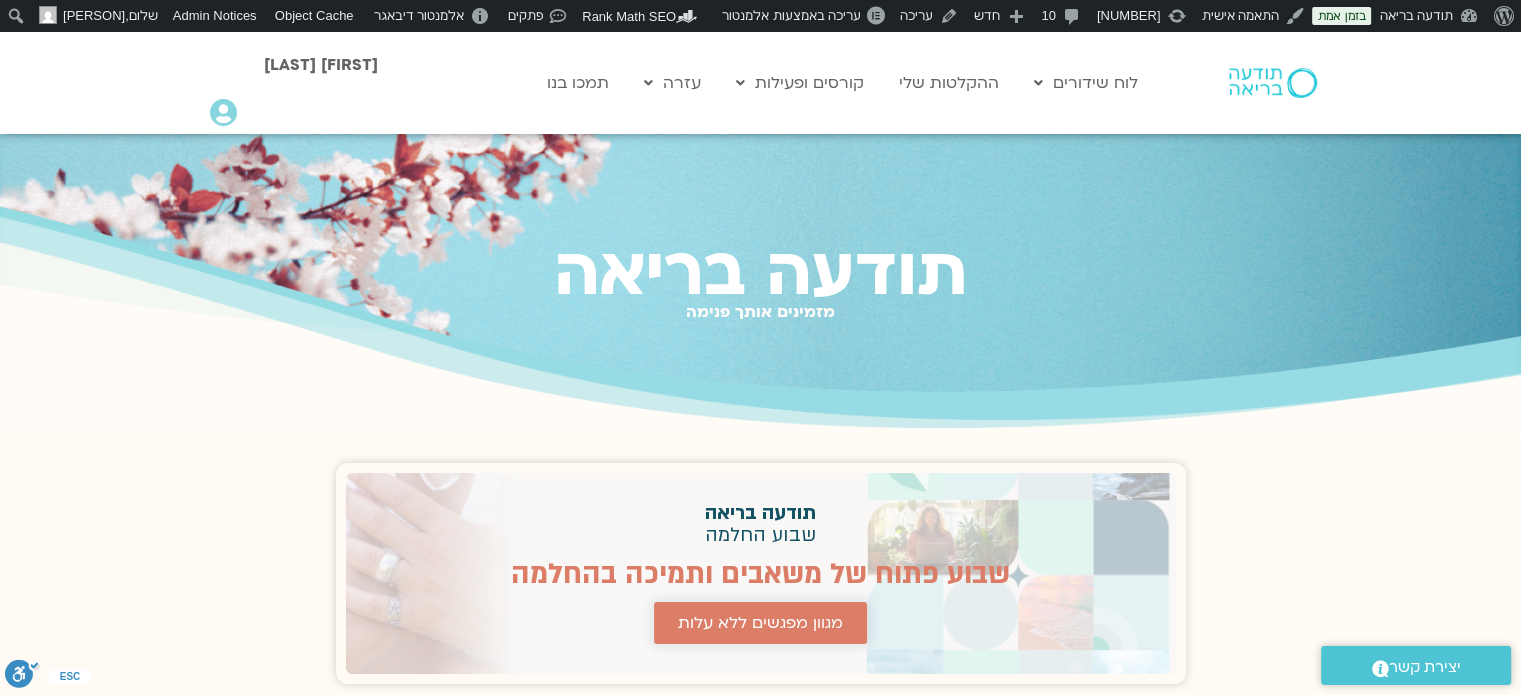 click on "מגוון מפגשים ללא עלות" at bounding box center [760, 623] 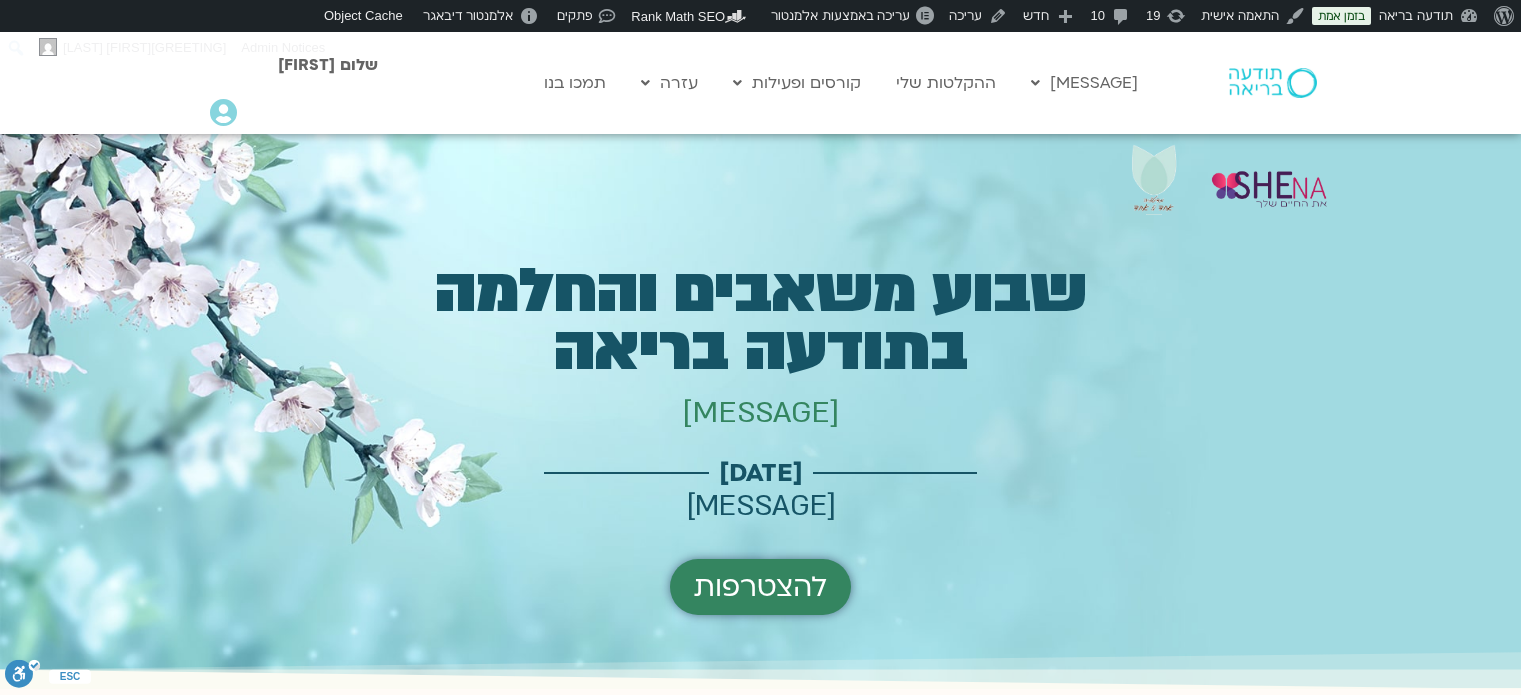scroll, scrollTop: 0, scrollLeft: 0, axis: both 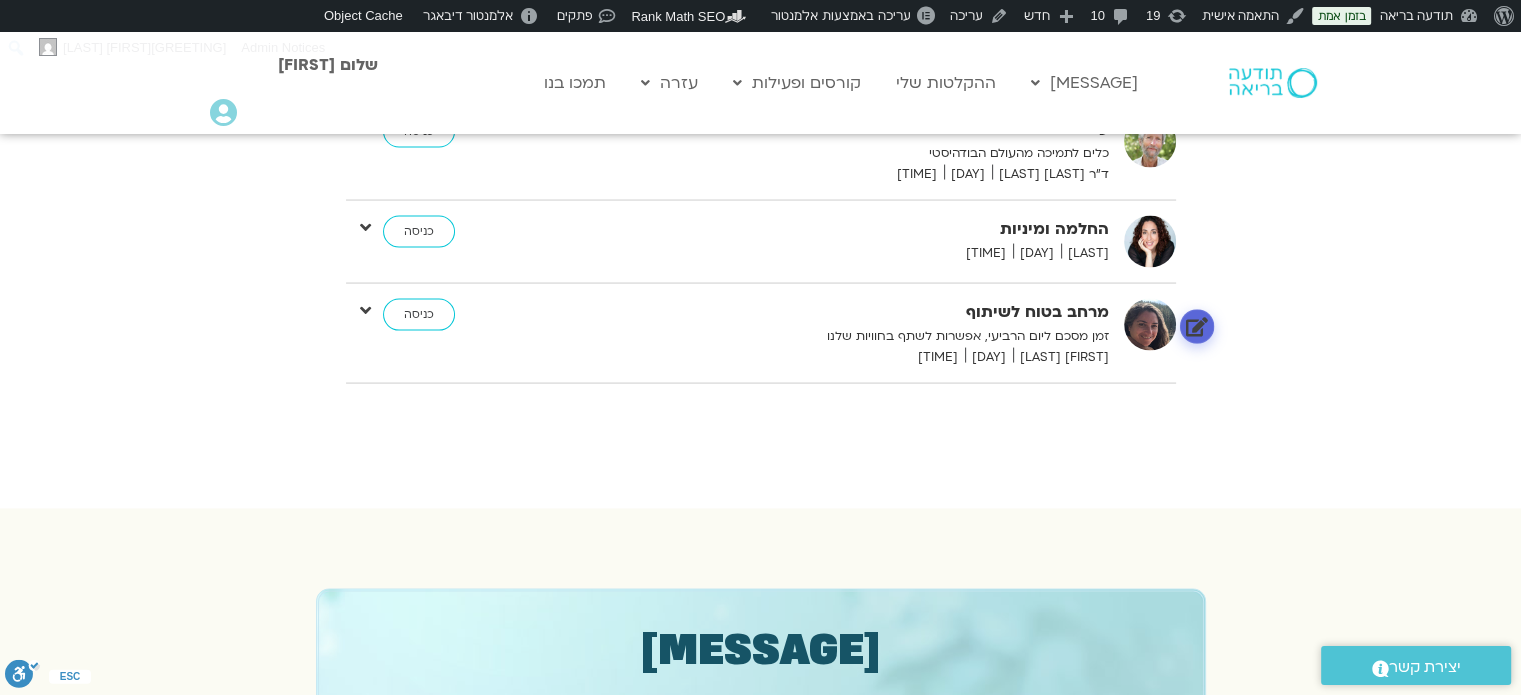 click at bounding box center (1196, 326) 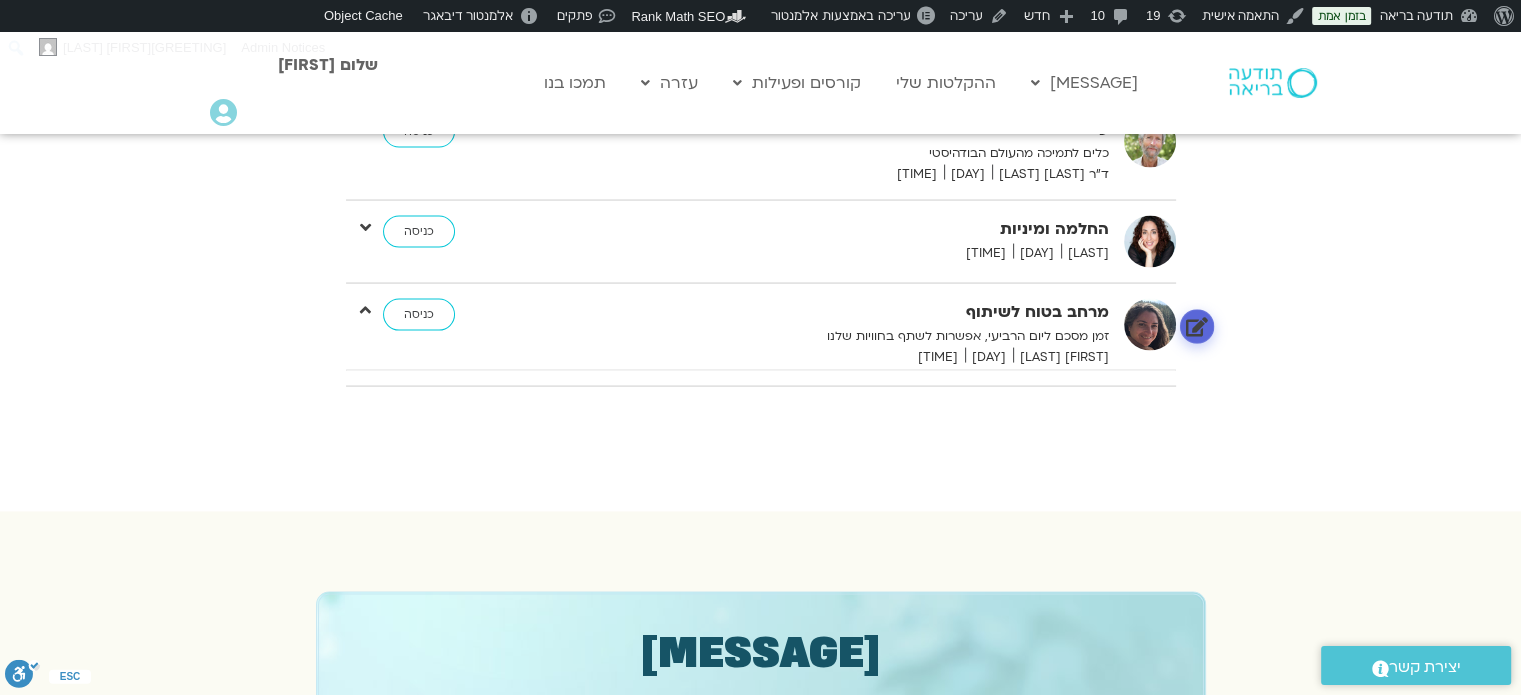 scroll, scrollTop: 13, scrollLeft: 0, axis: vertical 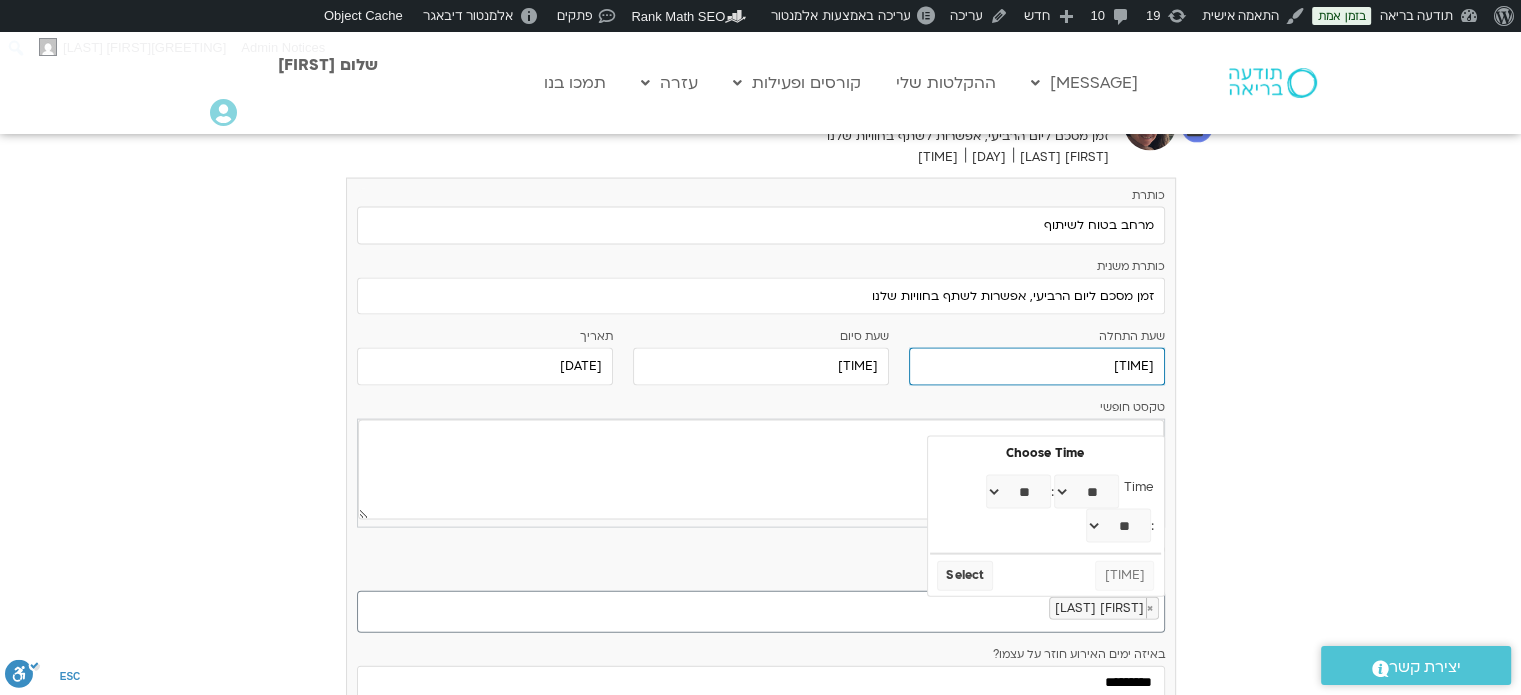 drag, startPoint x: 1141, startPoint y: 418, endPoint x: 1156, endPoint y: 416, distance: 15.132746 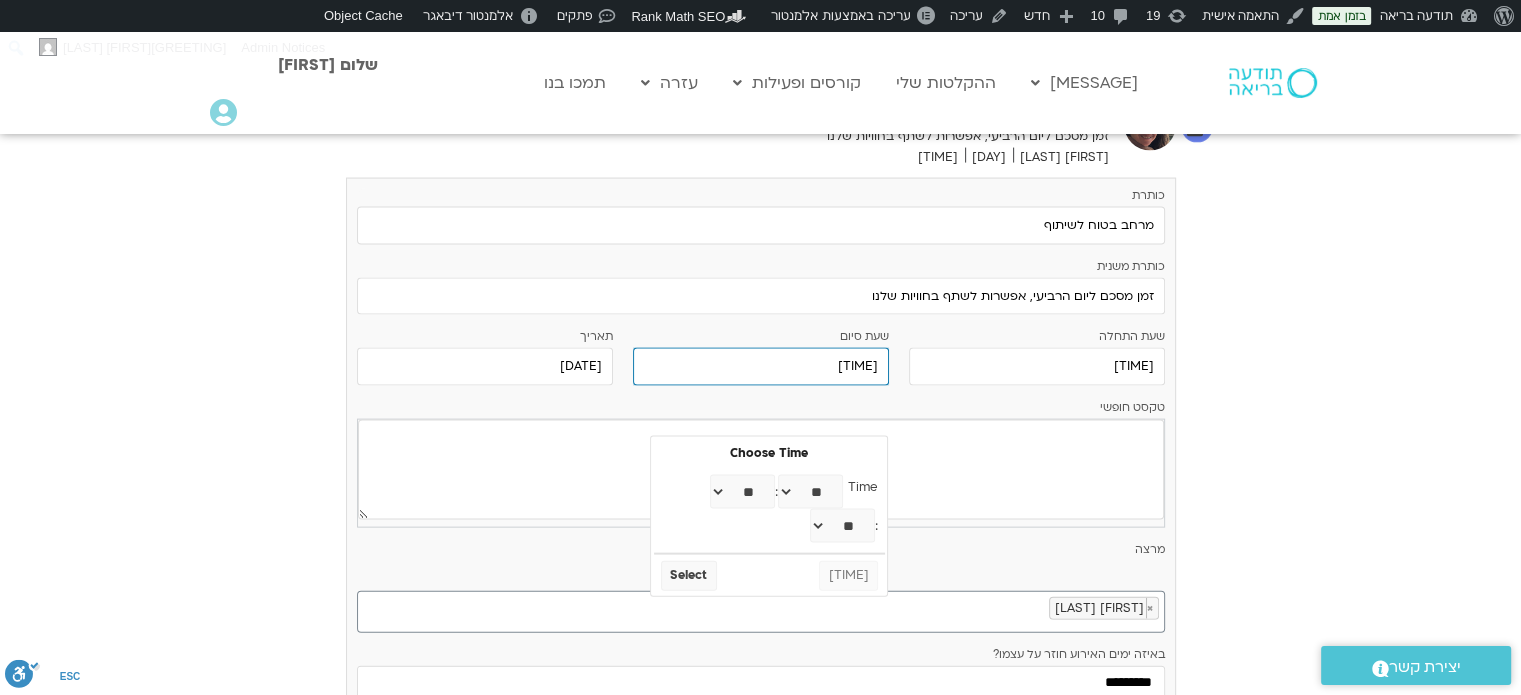 drag, startPoint x: 876, startPoint y: 412, endPoint x: 922, endPoint y: 412, distance: 46 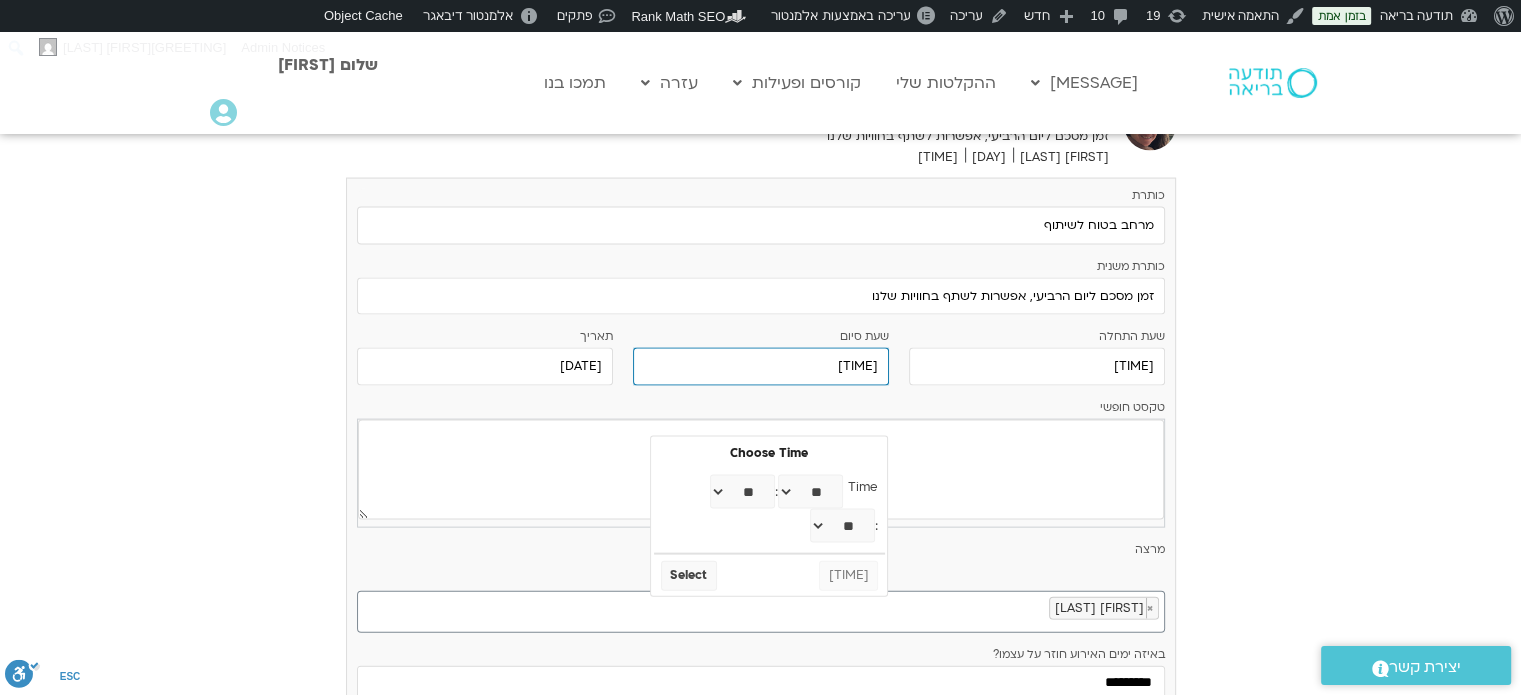 type on "21:30" 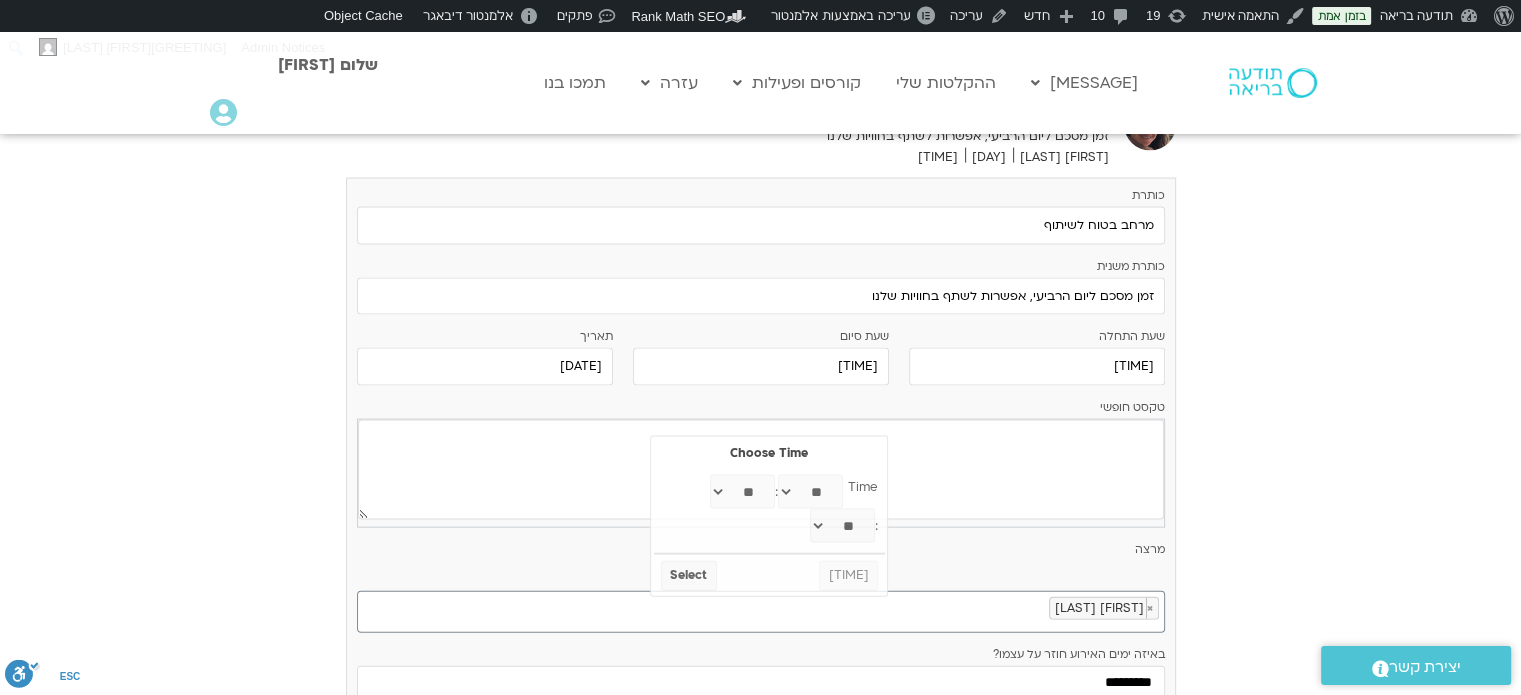 click on "יוני 29 - יולי 05
השבוע
להציג אירועים שפתוחים עבורי
הכל
א 29.06 ב 30.06 ג 01.07 ד 02.07 ה 03.07 ו 04.07 ש 05.07" at bounding box center (761, 393) 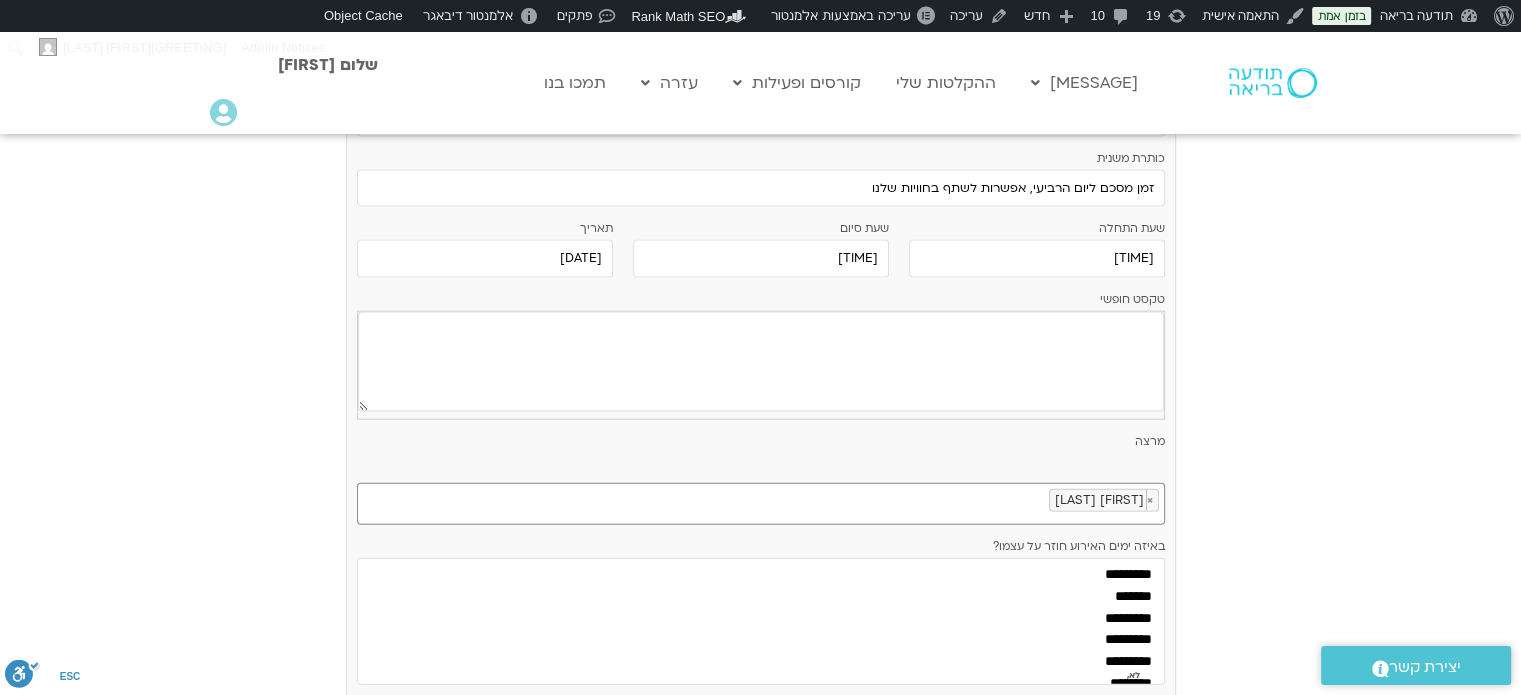 scroll, scrollTop: 4500, scrollLeft: 0, axis: vertical 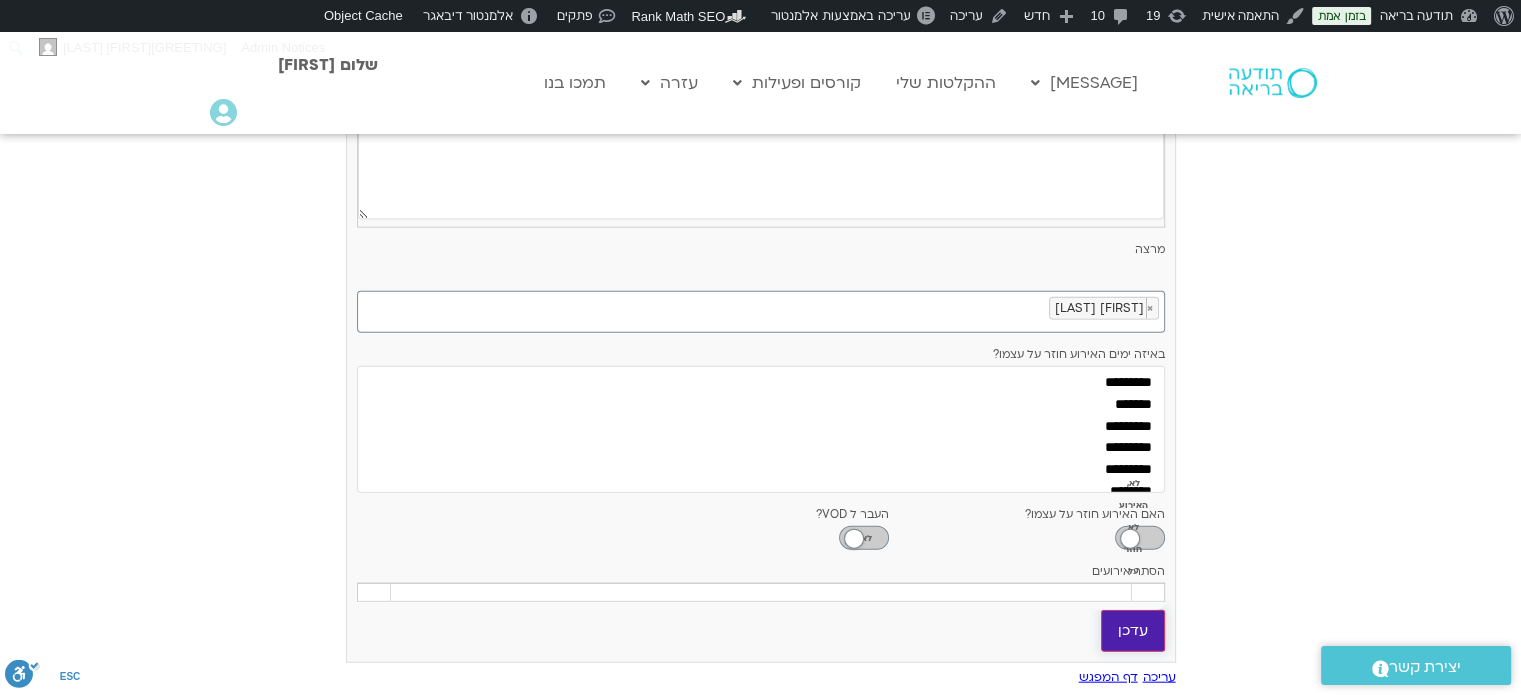 click on "עדכן" at bounding box center [1133, 631] 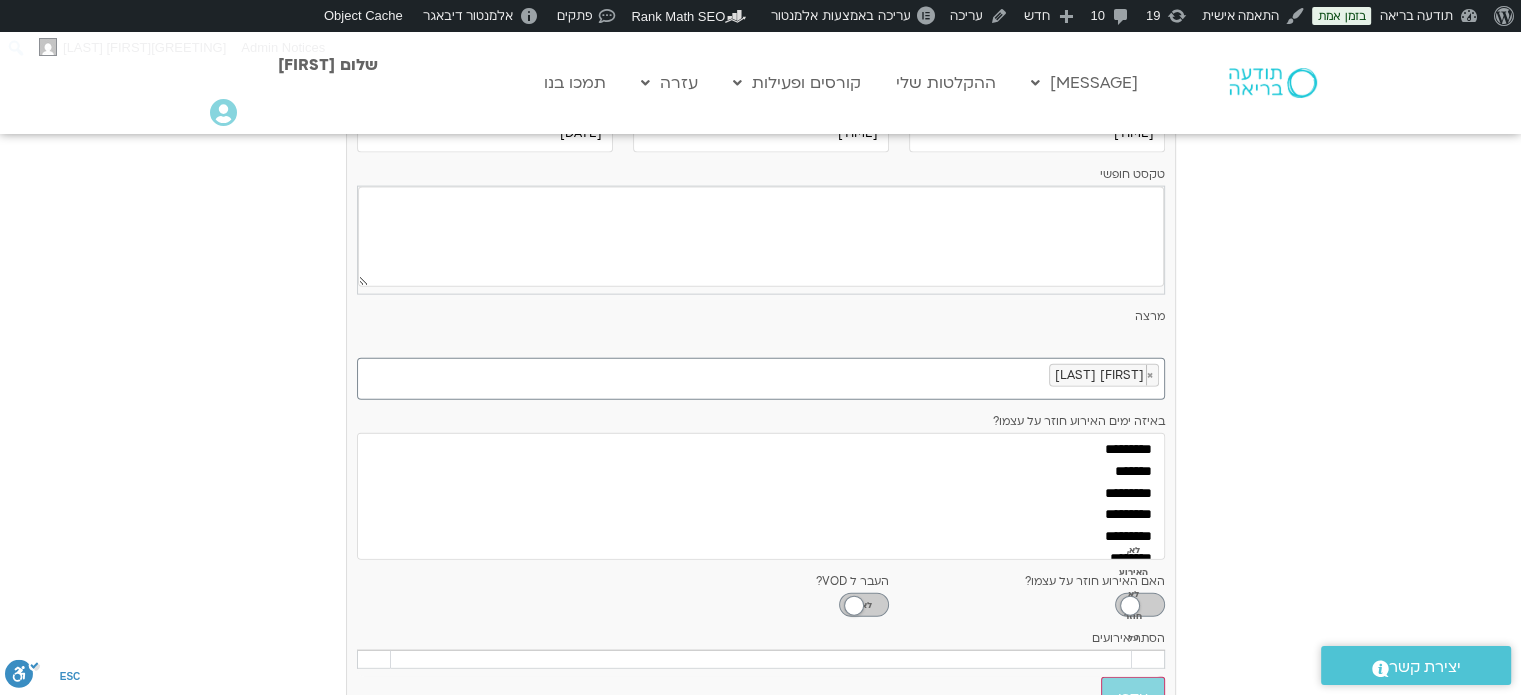 scroll, scrollTop: 16, scrollLeft: 0, axis: vertical 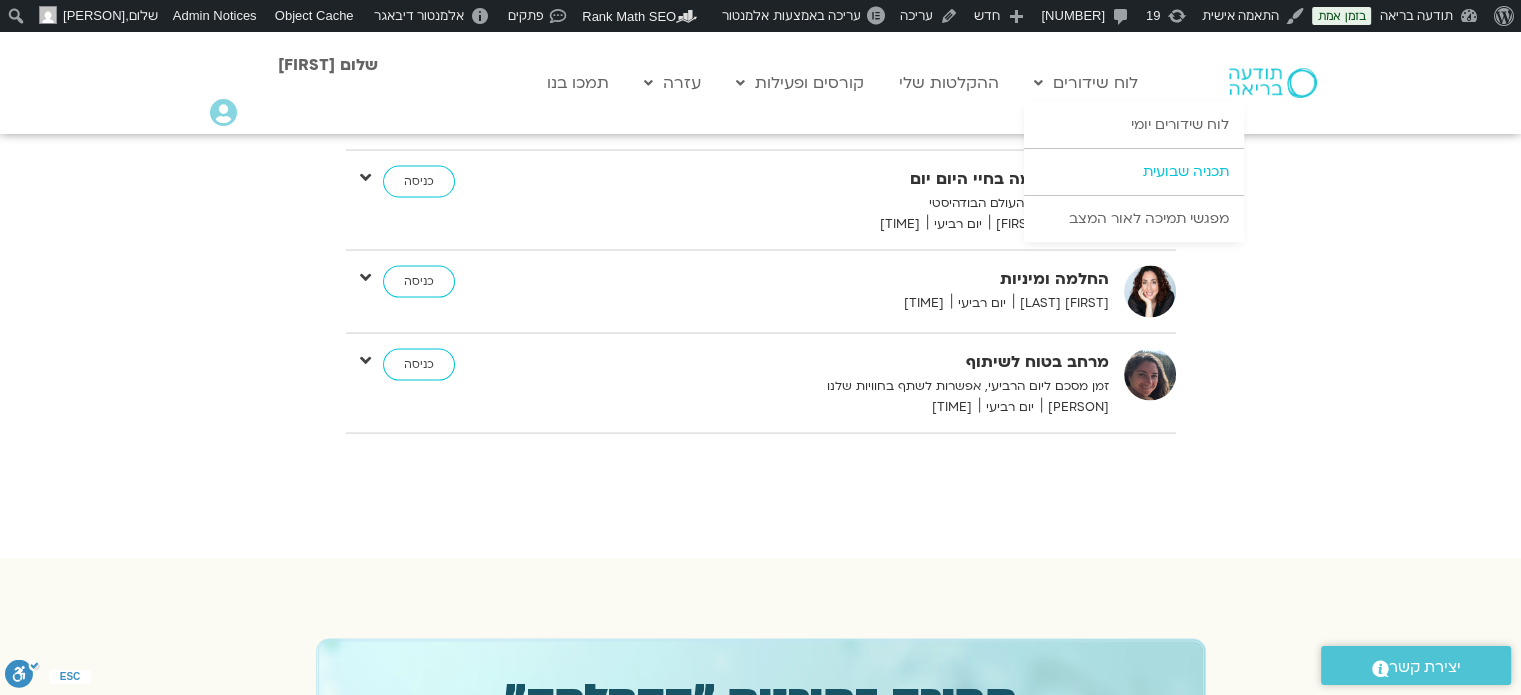 click on "תכניה שבועית" at bounding box center [1134, 172] 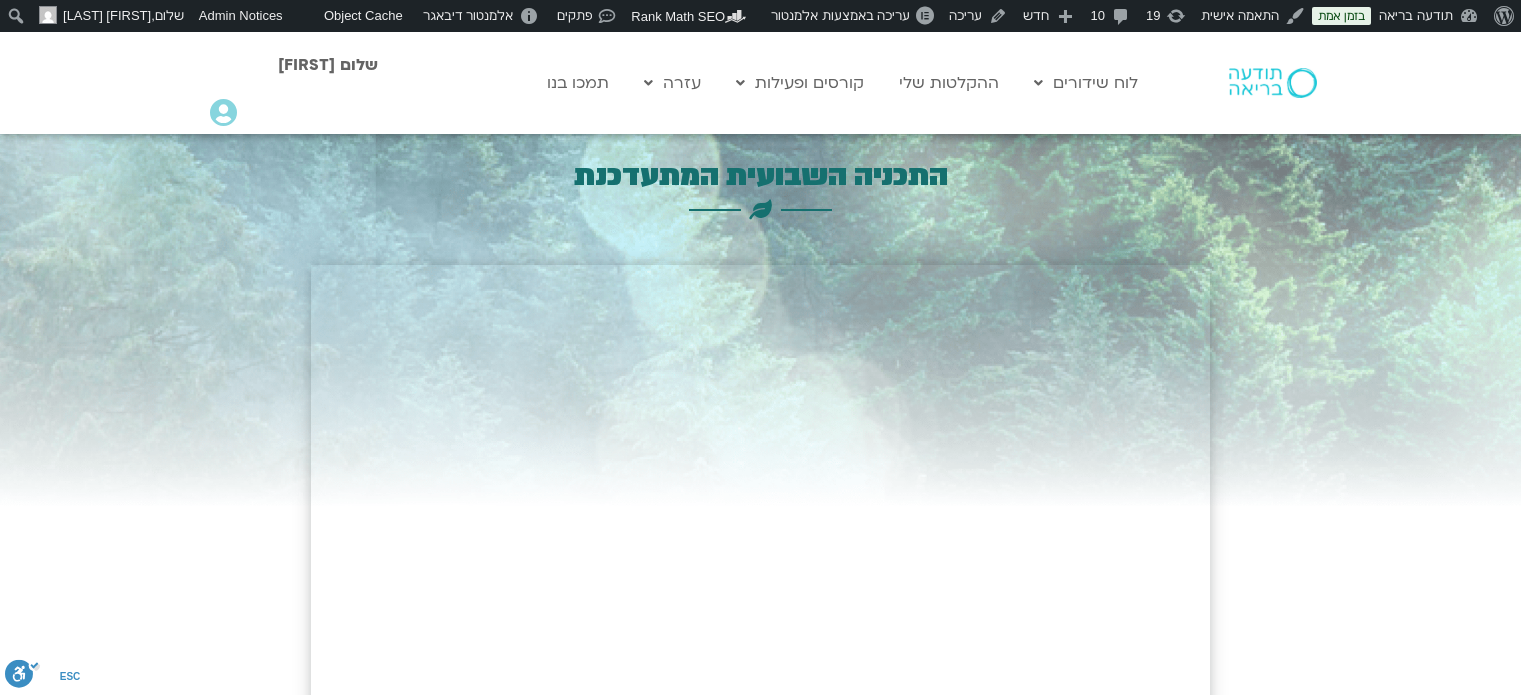 scroll, scrollTop: 0, scrollLeft: 0, axis: both 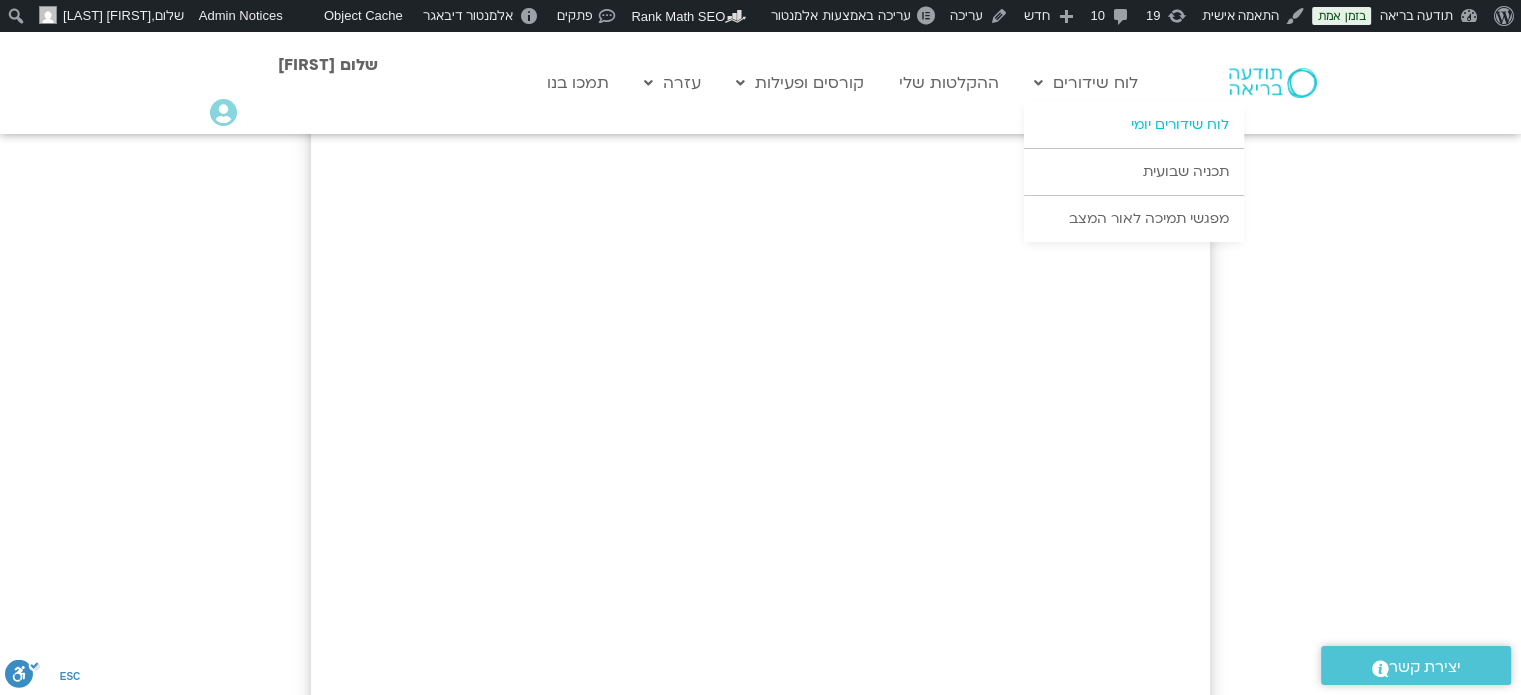 click on "לוח שידורים יומי" at bounding box center (1134, 125) 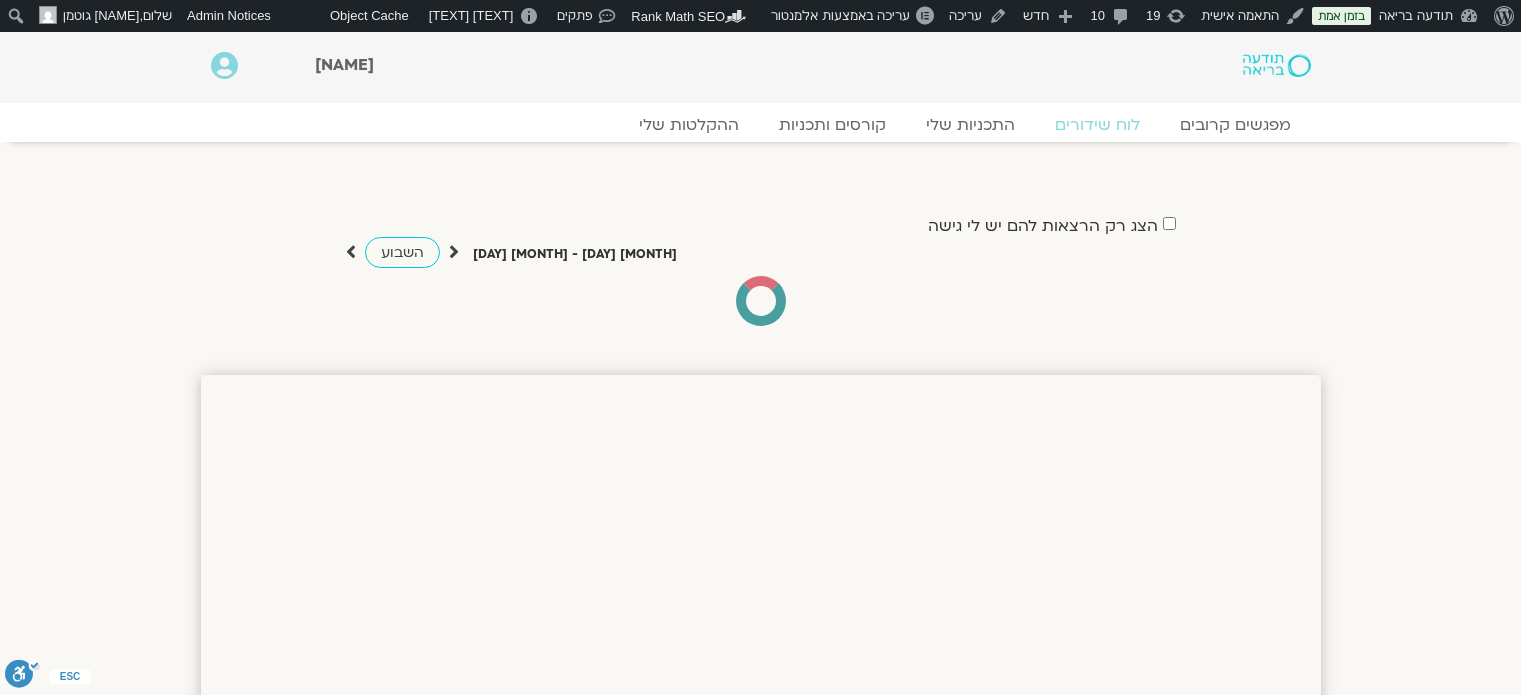 scroll, scrollTop: 0, scrollLeft: 0, axis: both 